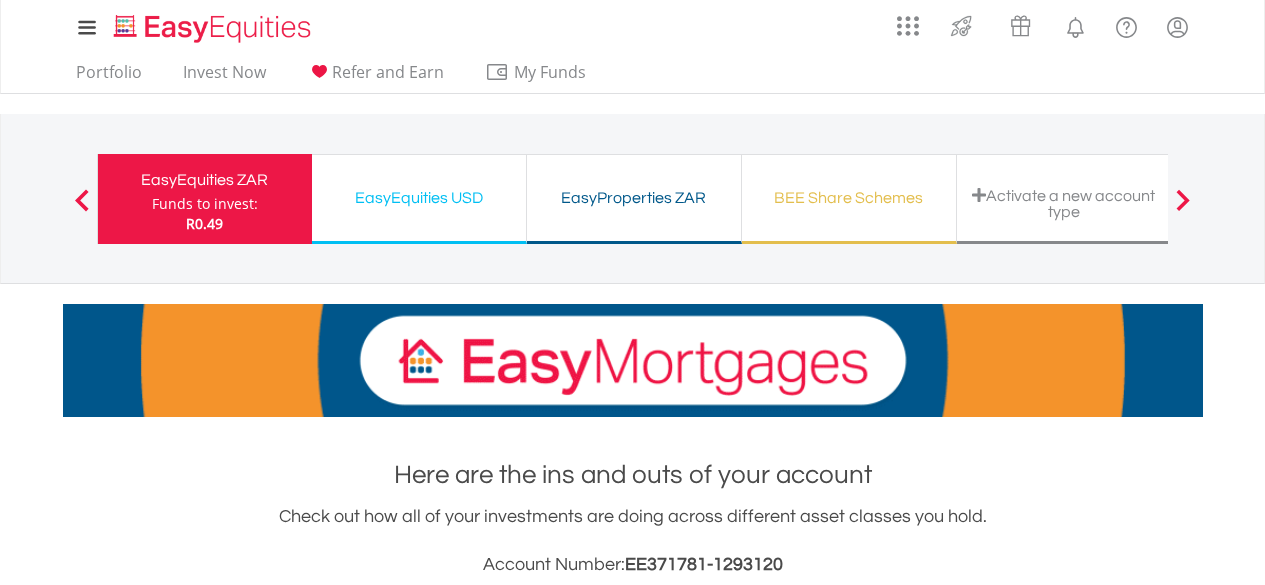 scroll, scrollTop: 1588, scrollLeft: 0, axis: vertical 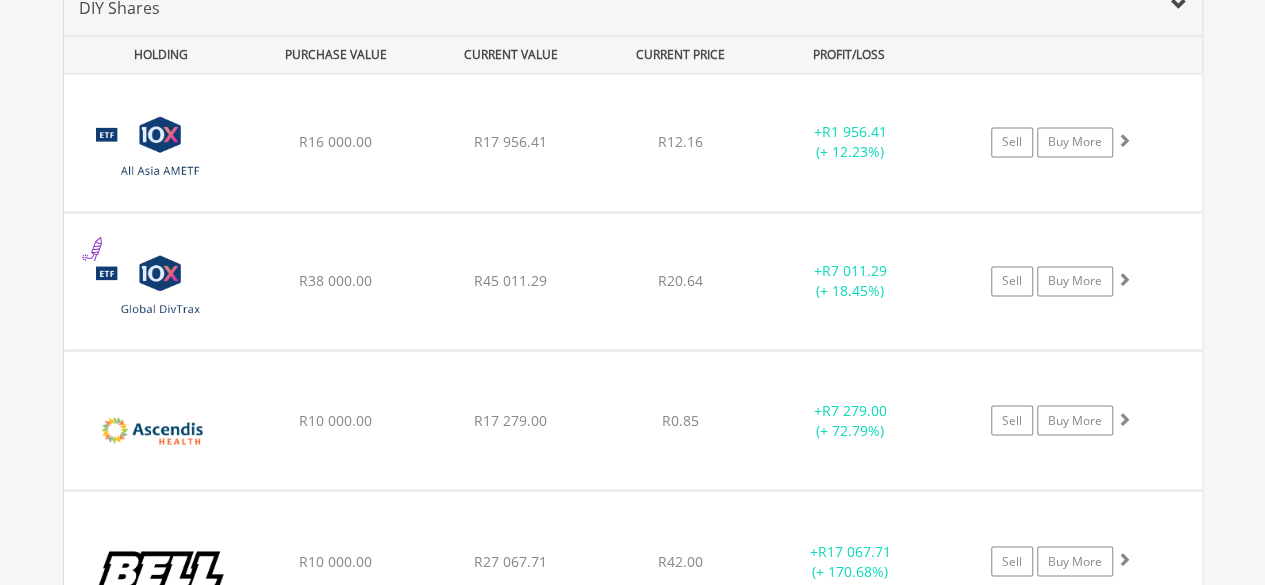 type 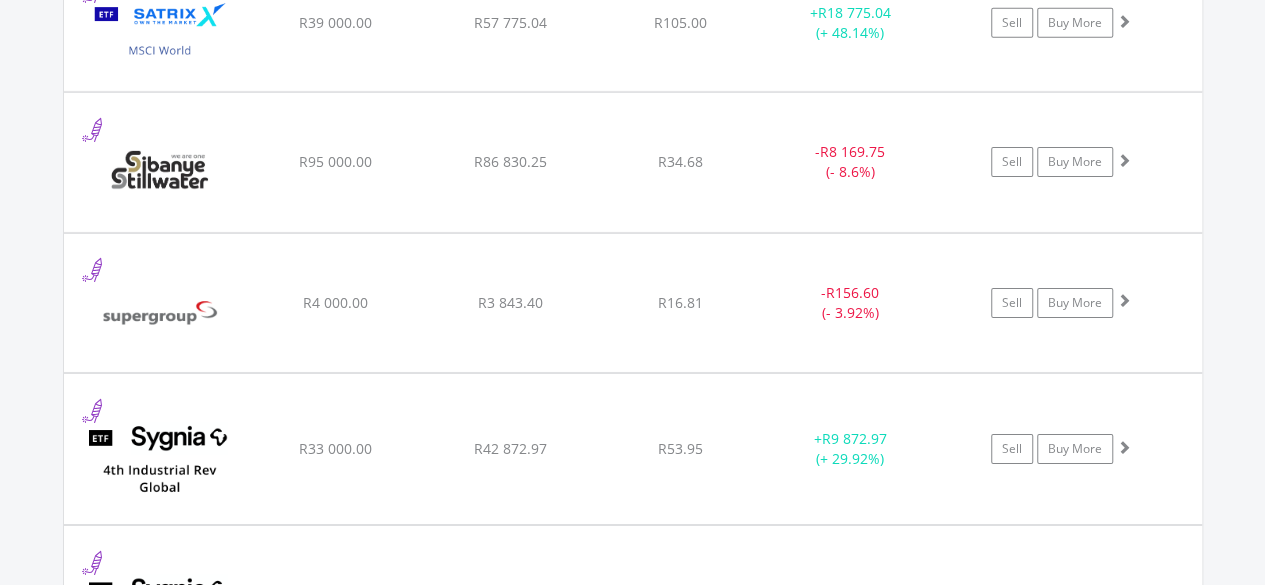 scroll, scrollTop: 3268, scrollLeft: 0, axis: vertical 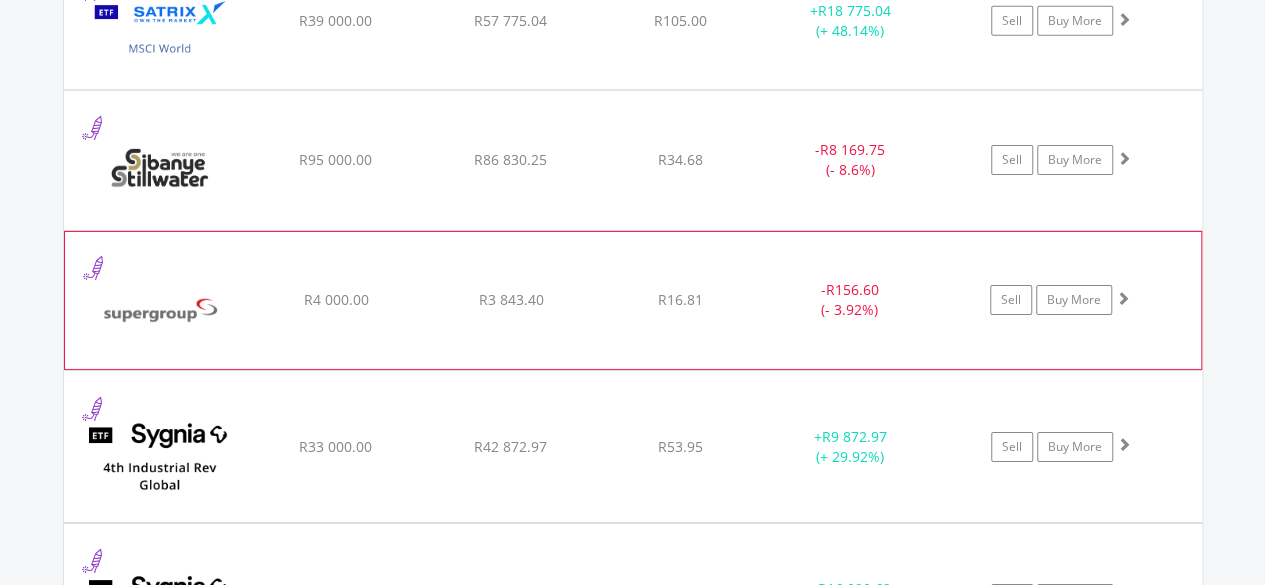 click on "Sell
Buy More" at bounding box center (1071, -1538) 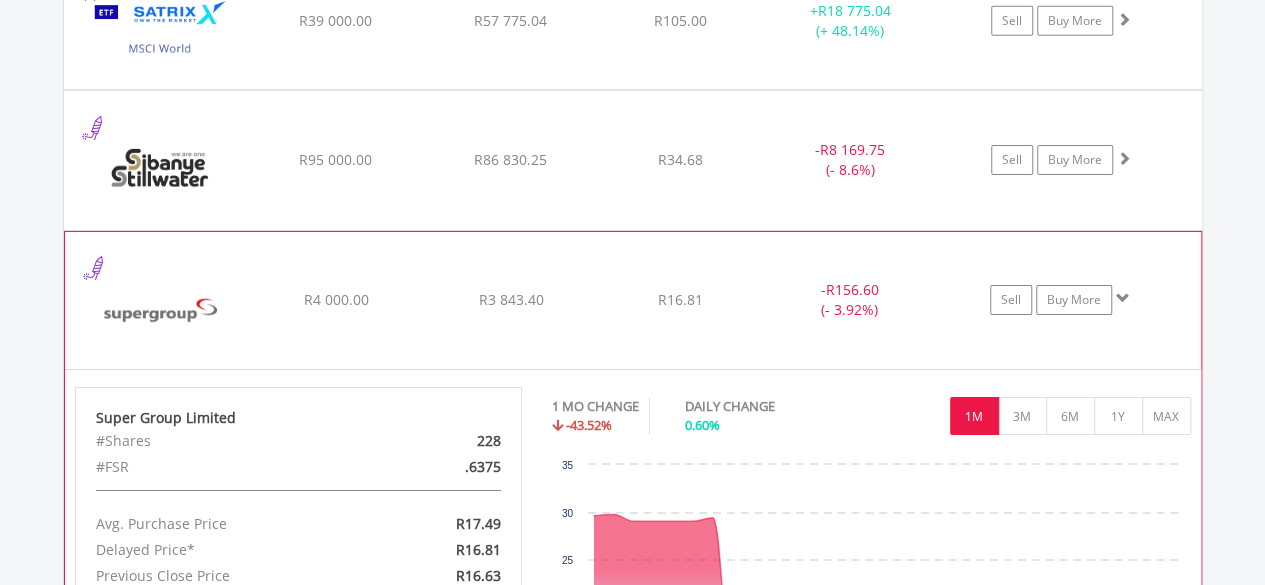 click at bounding box center (1123, 298) 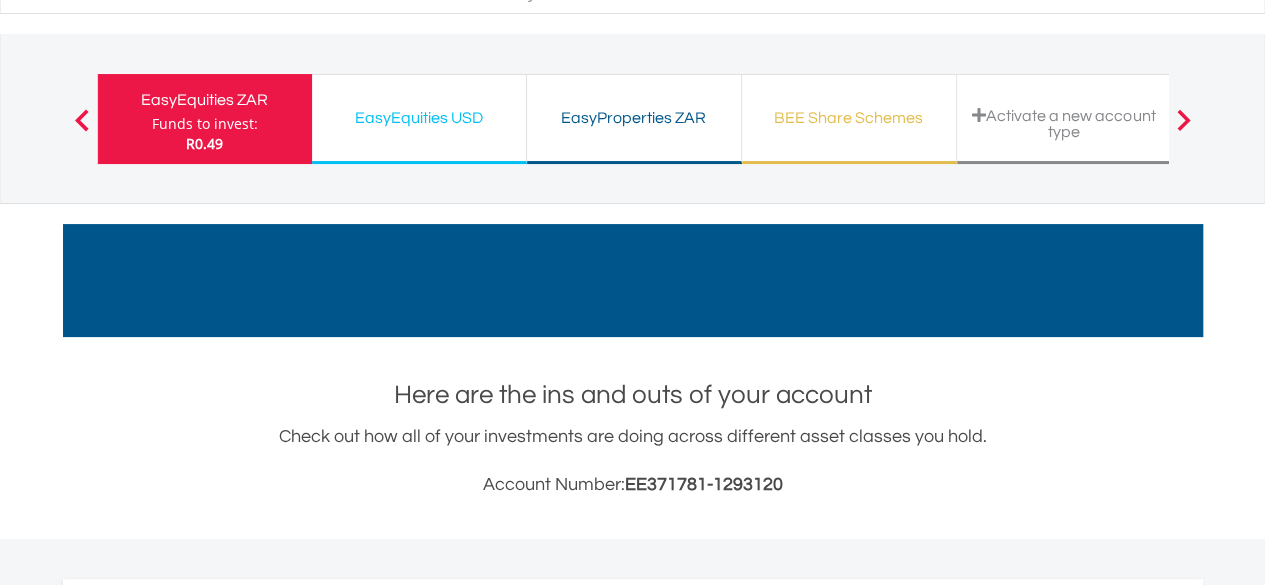 scroll, scrollTop: 63, scrollLeft: 0, axis: vertical 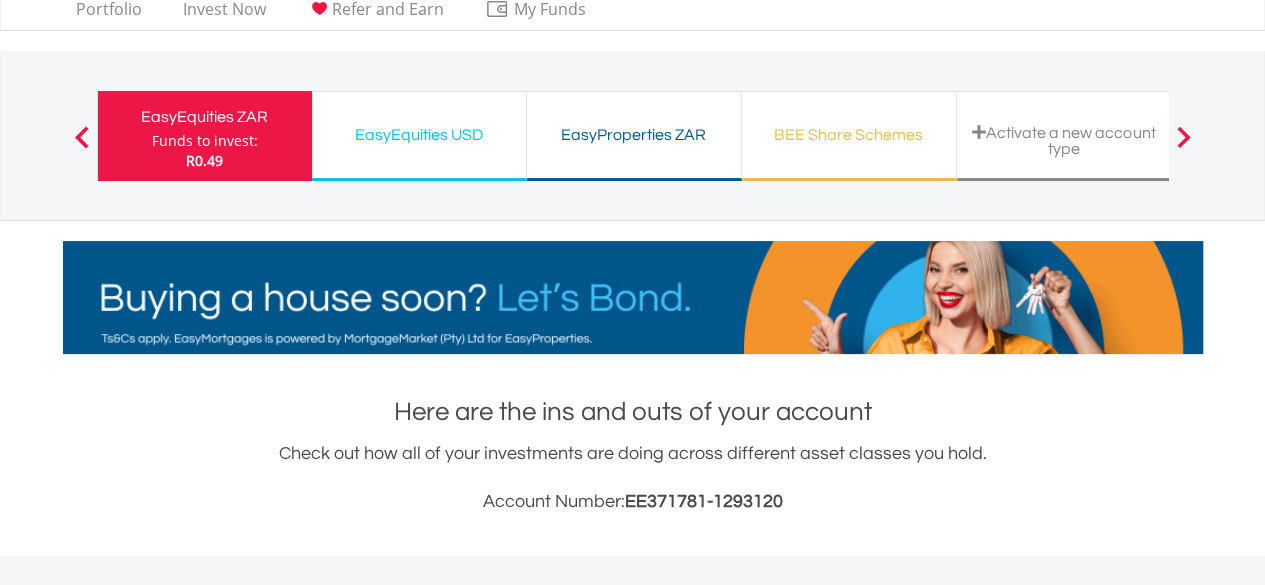 click on "EasyEquities USD" at bounding box center (419, 135) 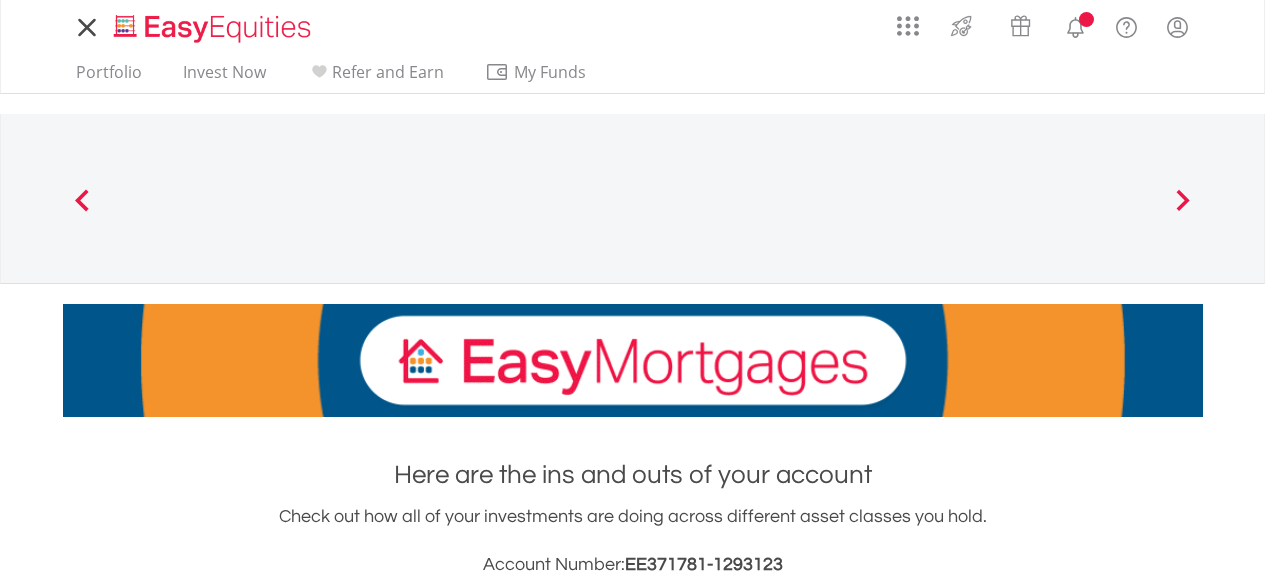 scroll, scrollTop: 0, scrollLeft: 0, axis: both 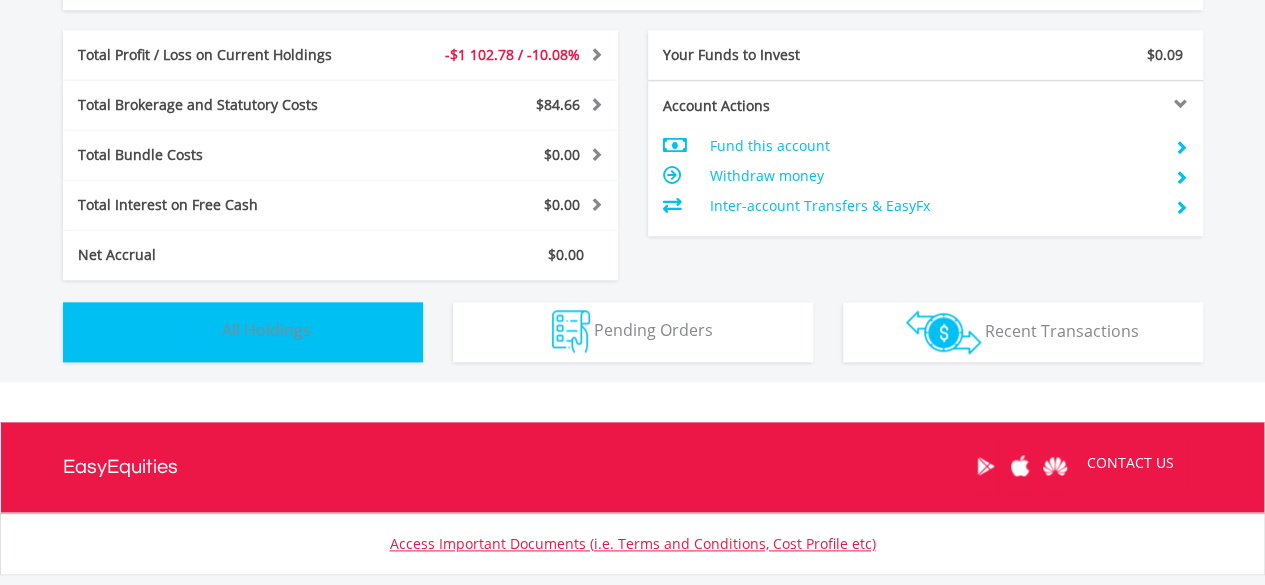 click on "Holdings
All Holdings" at bounding box center [243, 332] 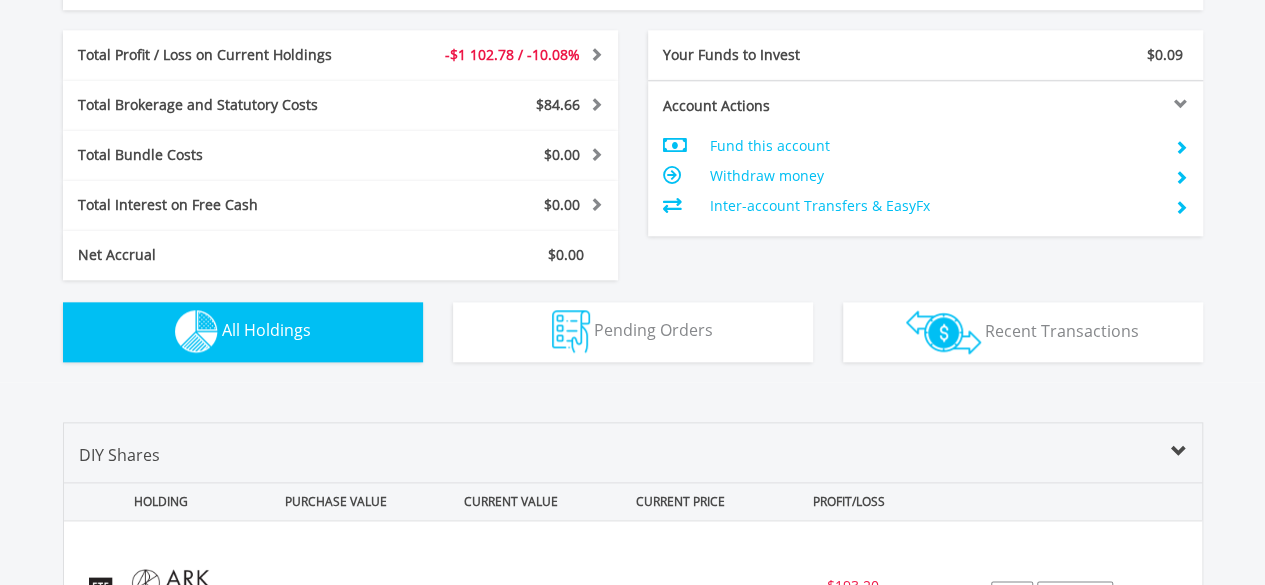 scroll, scrollTop: 1442, scrollLeft: 0, axis: vertical 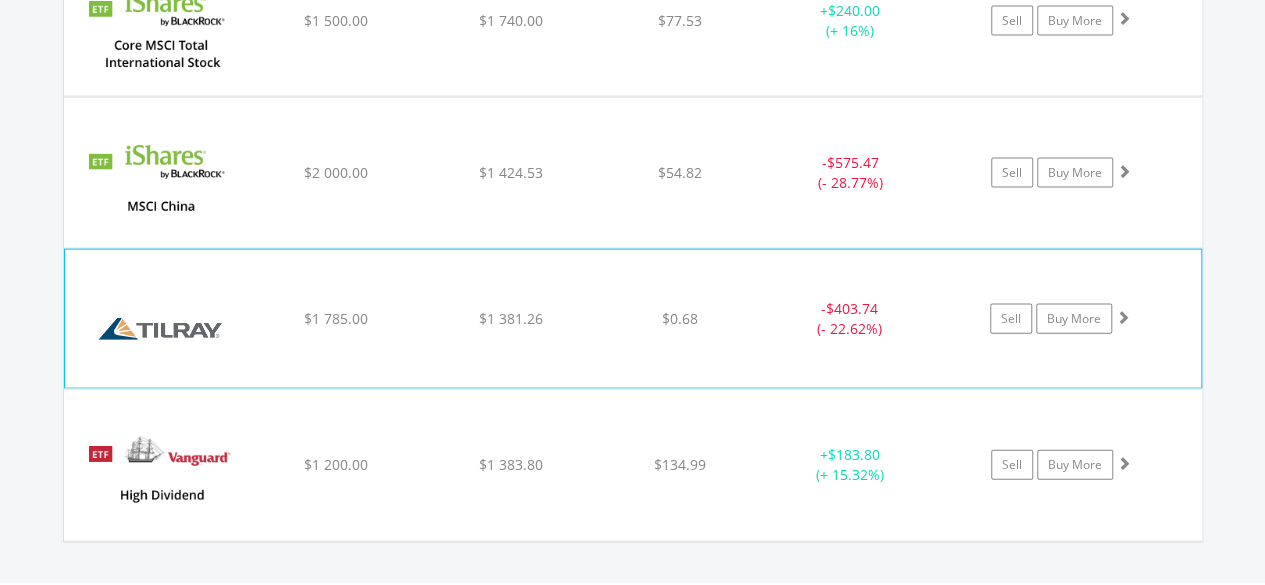 click at bounding box center [1123, 317] 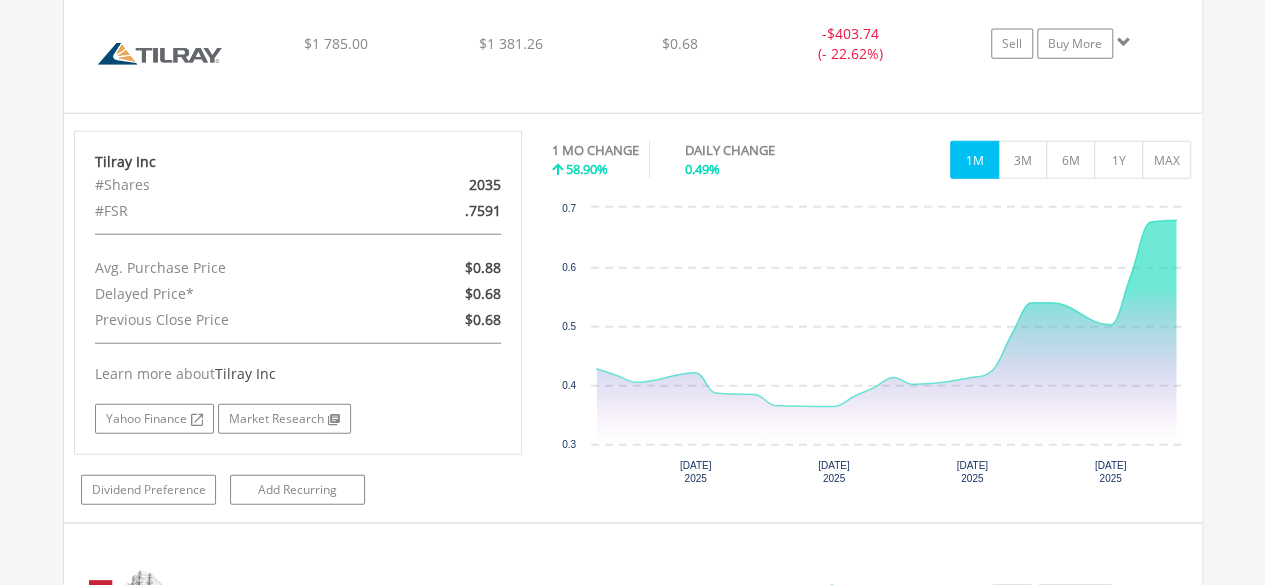 scroll, scrollTop: 2190, scrollLeft: 0, axis: vertical 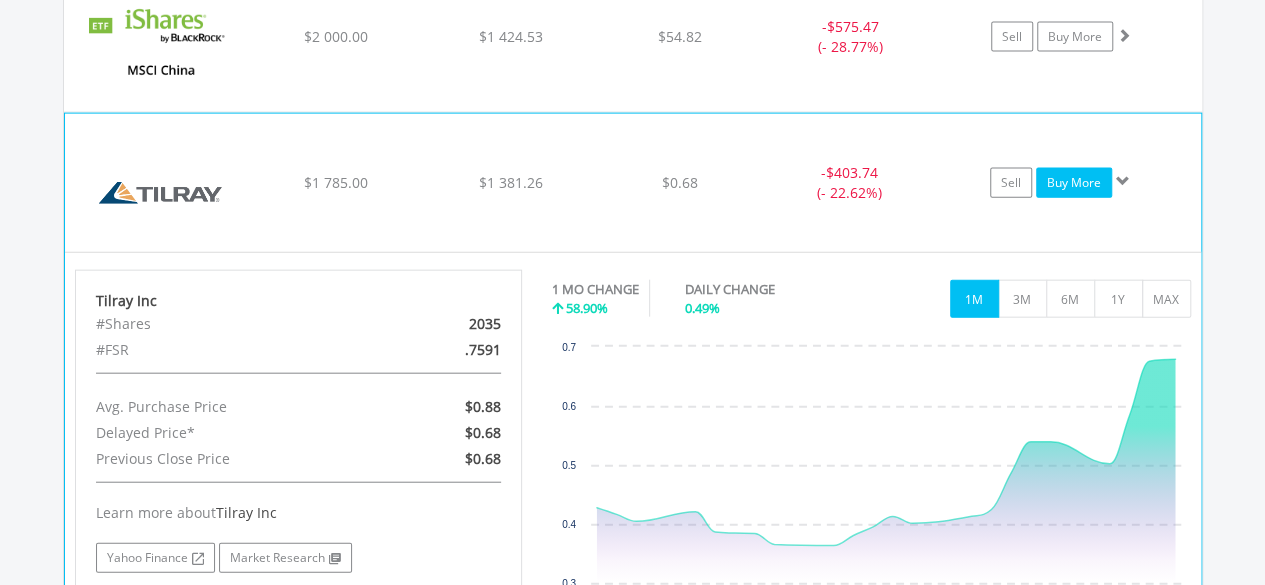 click on "Buy More" at bounding box center (1074, 183) 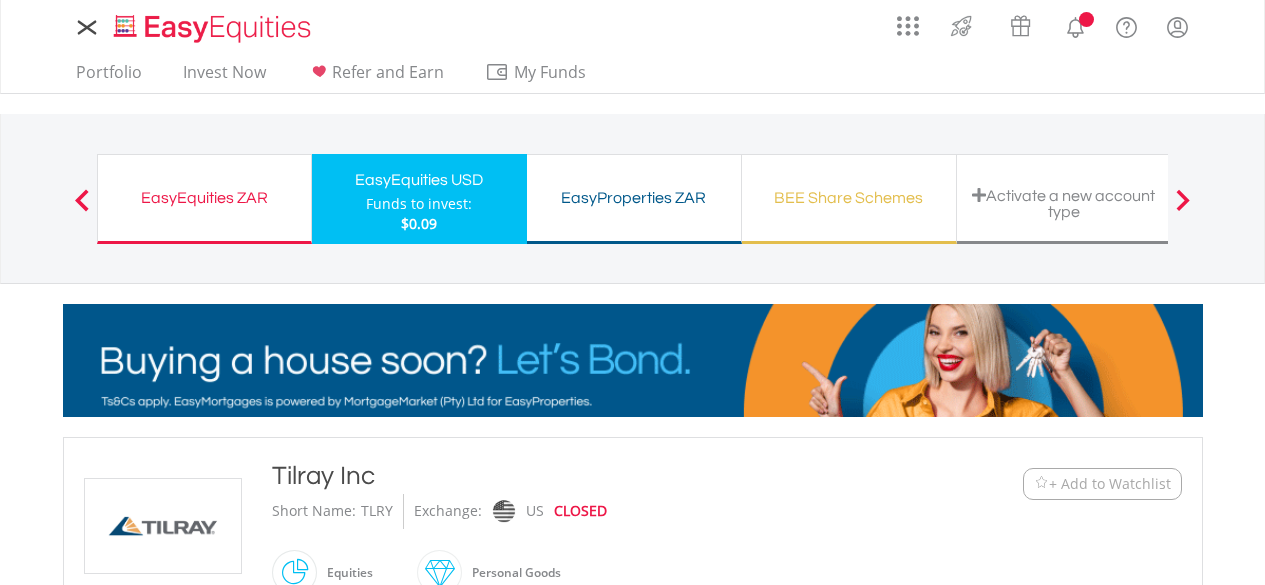 scroll, scrollTop: 0, scrollLeft: 0, axis: both 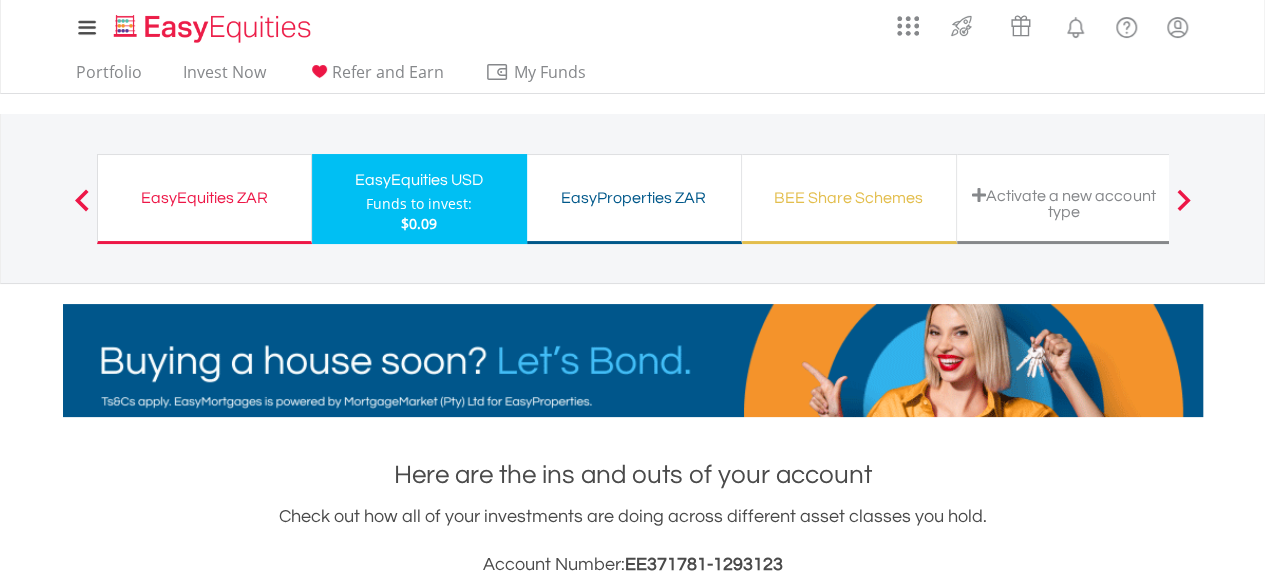 click on "EasyEquities ZAR" at bounding box center [204, 198] 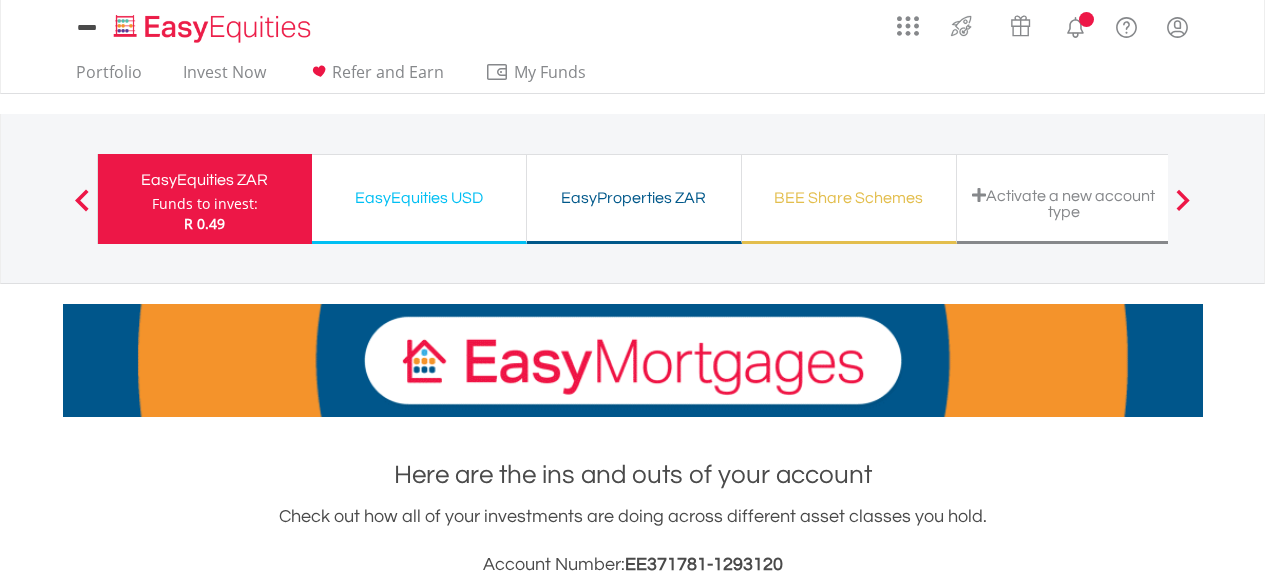 scroll, scrollTop: 0, scrollLeft: 0, axis: both 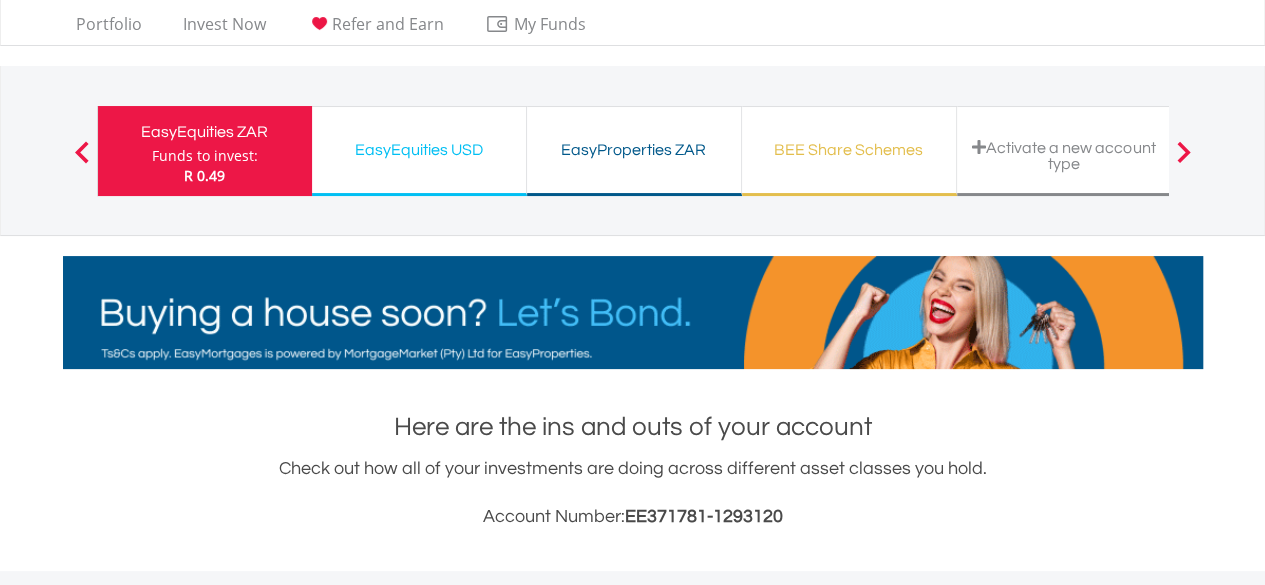 click on "EasyProperties ZAR" at bounding box center [634, 150] 